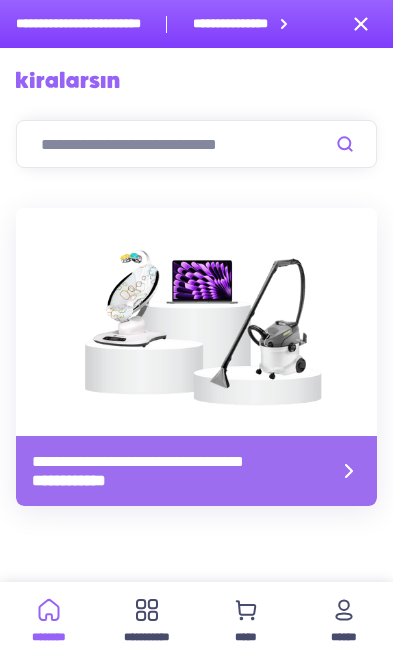 scroll, scrollTop: 692, scrollLeft: 0, axis: vertical 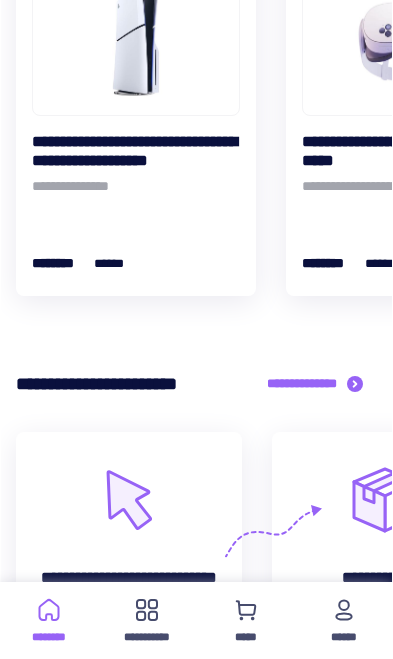 click on "**********" at bounding box center (129, 531) 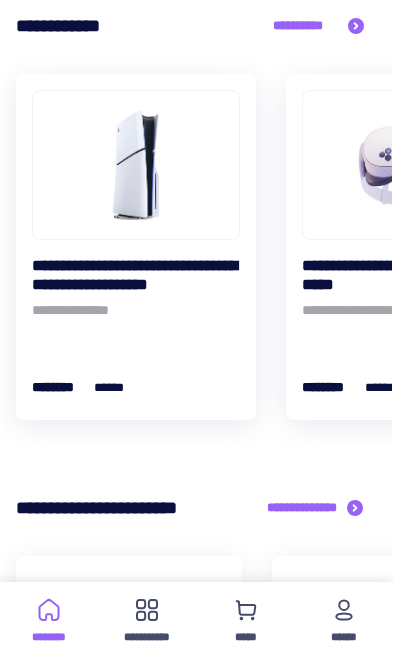 scroll, scrollTop: 551, scrollLeft: 0, axis: vertical 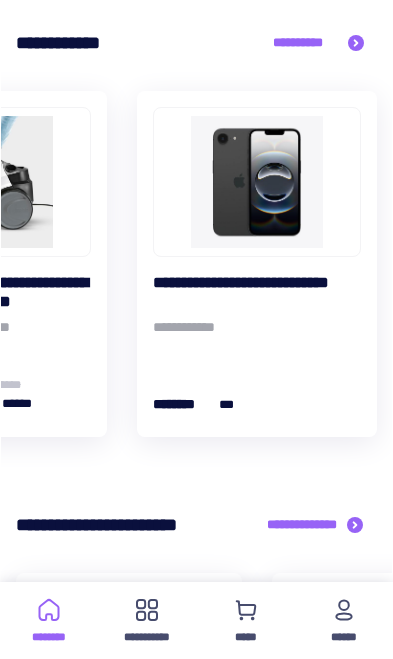click at bounding box center [257, 182] 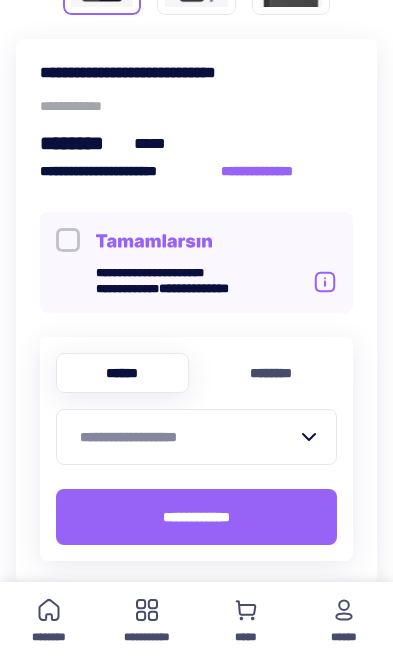 scroll, scrollTop: 707, scrollLeft: 0, axis: vertical 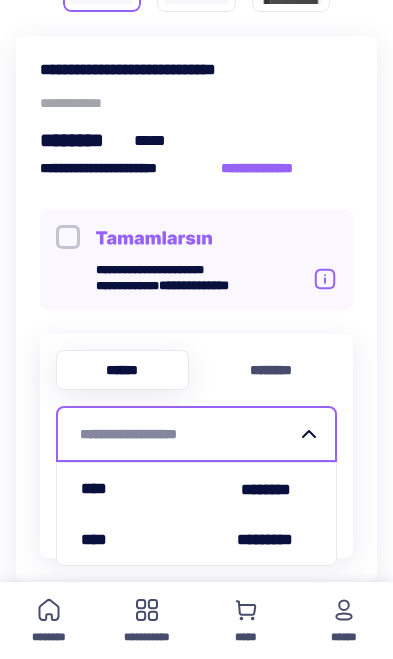 click on "[BRAND] [PRODUCT] [VERSION] [BUILD] [PLATFORM] [OS] [ARCHITECTURE] [BROWSER] [BROWSER_VERSION] [ENGINE] [ENGINE_VERSION] [DEVICE] [DEVICE_MODEL] [SCREEN_RESOLUTION] [COLOR_DEPTH] [CPU_CORES] [CPU_FREQUENCY] [RAM] [STORAGE] [NETWORK_TYPE] [CONNECTION_SPEED] [IP_ADDRESS] [USER_AGENT]" at bounding box center [196, 309] 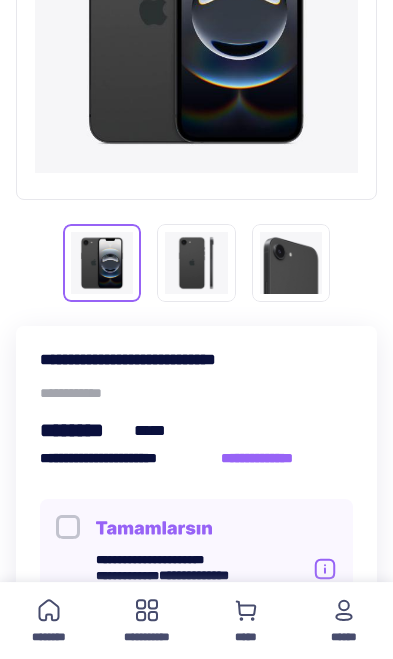 scroll, scrollTop: 421, scrollLeft: 0, axis: vertical 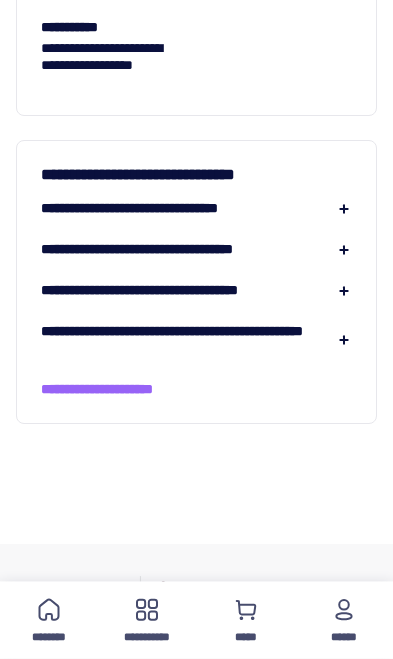 click at bounding box center [344, 209] 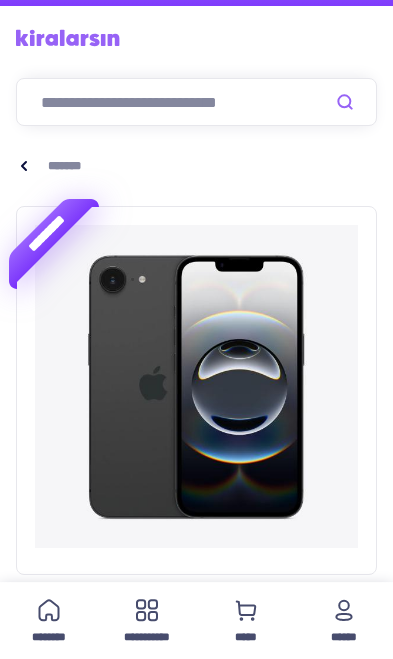 scroll, scrollTop: 0, scrollLeft: 0, axis: both 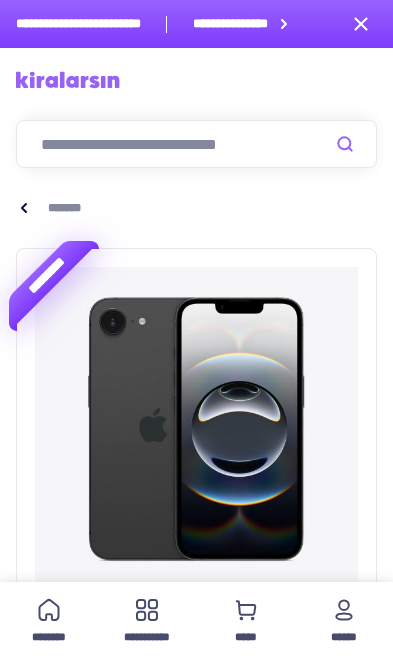 click on "[NAME]" at bounding box center [344, 620] 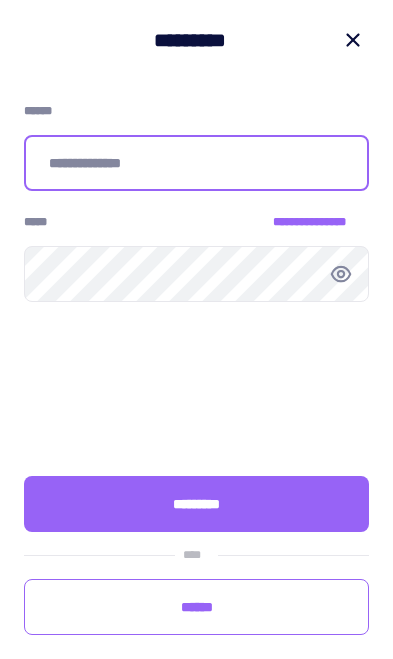 click at bounding box center [196, 163] 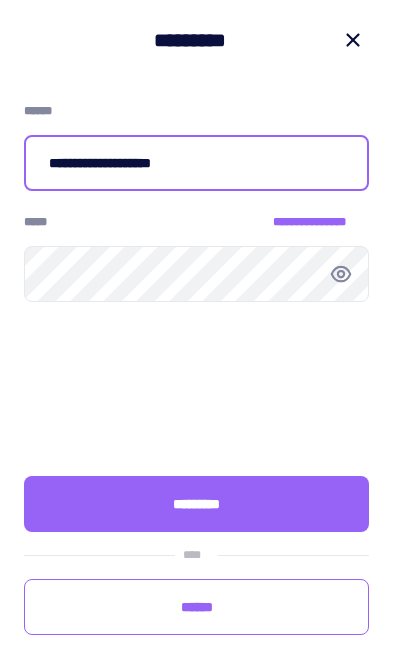 type on "[NAME]" 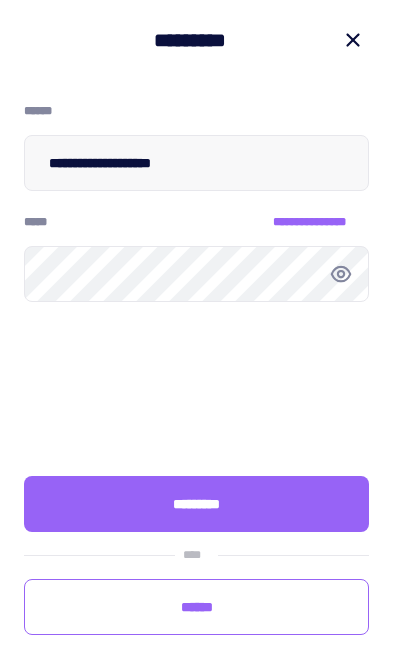 click on "[NAME]" at bounding box center (196, 504) 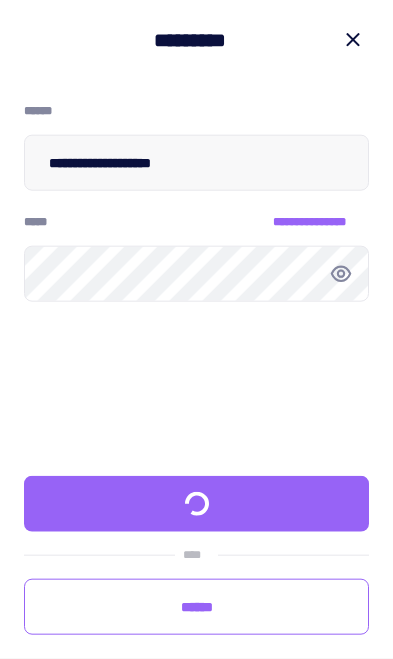 scroll, scrollTop: 79, scrollLeft: 0, axis: vertical 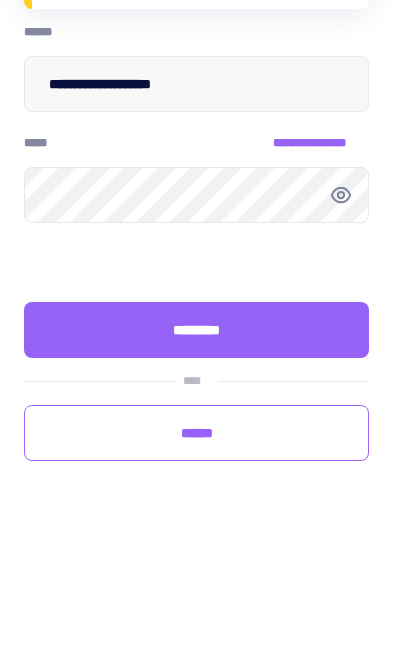 click on "[NAME]" at bounding box center (196, 504) 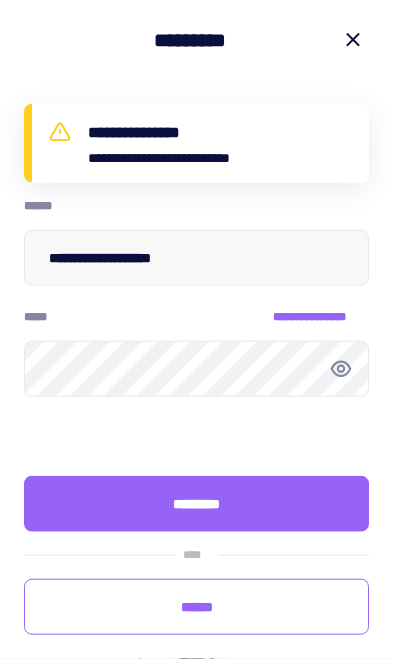 scroll, scrollTop: 253, scrollLeft: 0, axis: vertical 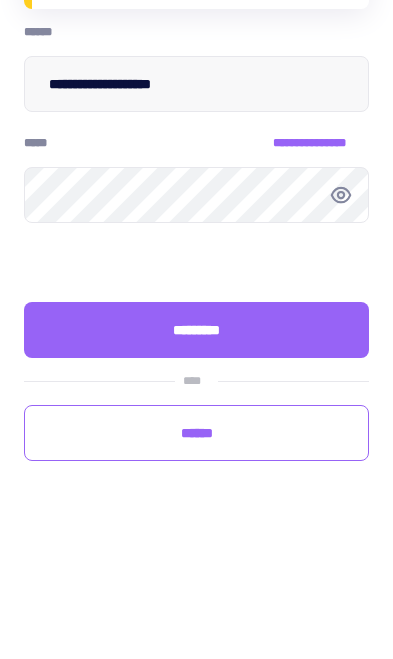 click on "[NAME]" at bounding box center [196, 504] 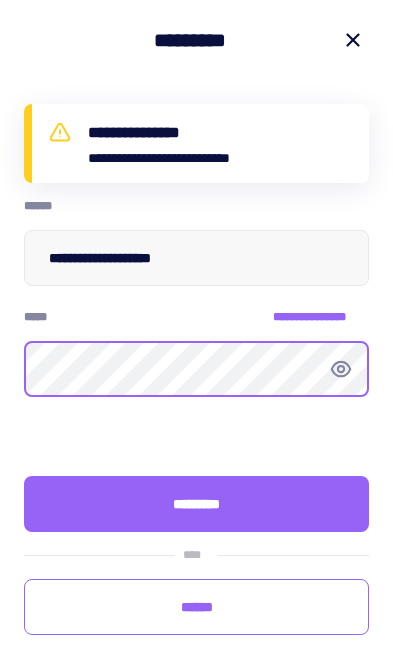 scroll, scrollTop: 426, scrollLeft: 0, axis: vertical 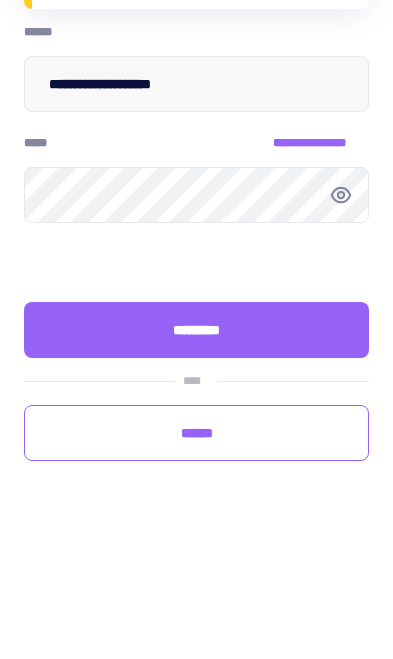 click on "[NAME]" at bounding box center [196, 504] 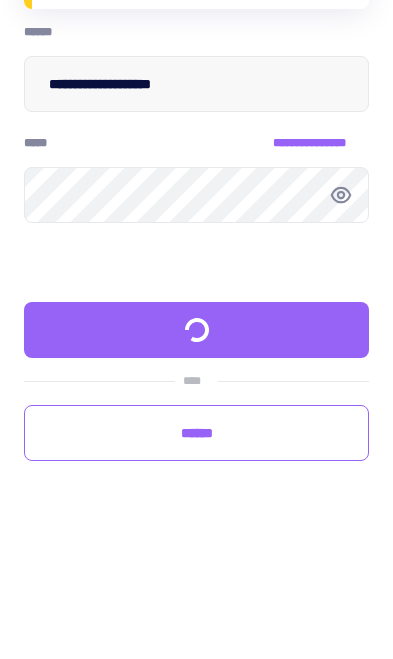scroll, scrollTop: 600, scrollLeft: 0, axis: vertical 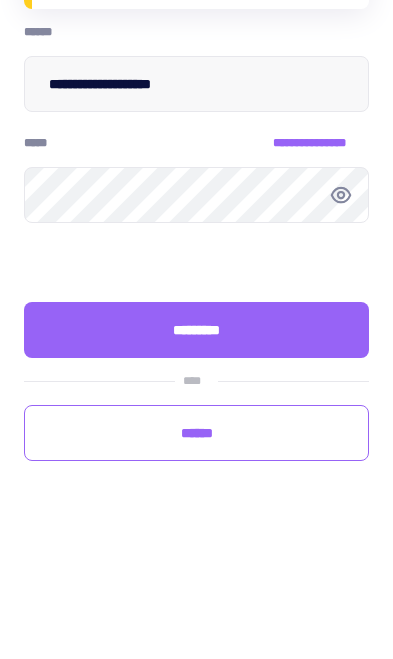 click on "[NAME]" at bounding box center [196, 504] 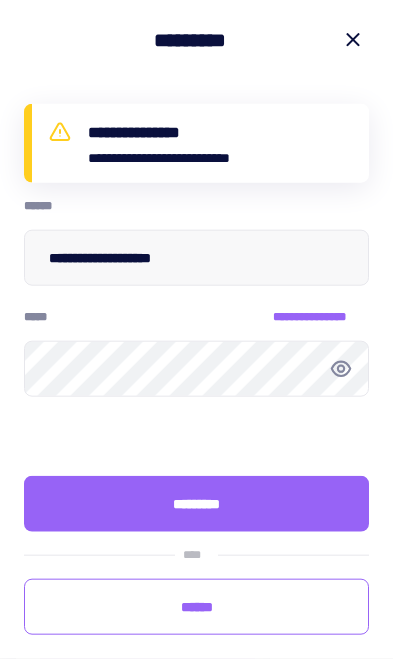 scroll, scrollTop: 774, scrollLeft: 0, axis: vertical 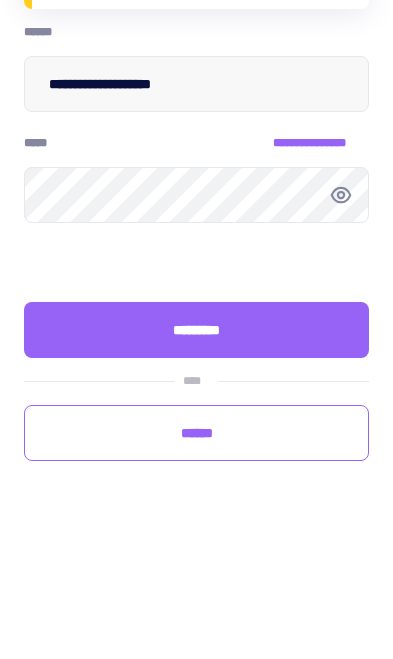 click on "[NAME]" at bounding box center [321, 317] 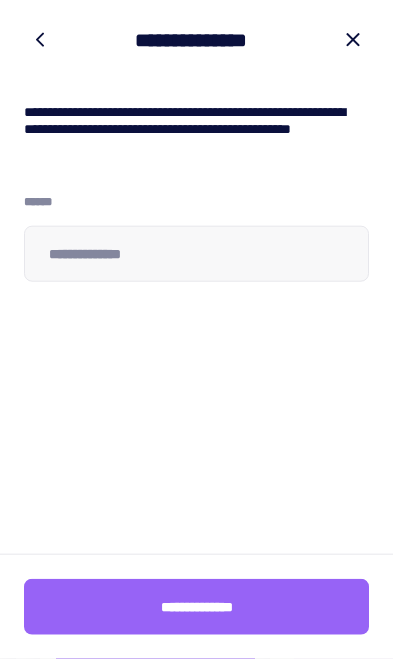scroll, scrollTop: 949, scrollLeft: 0, axis: vertical 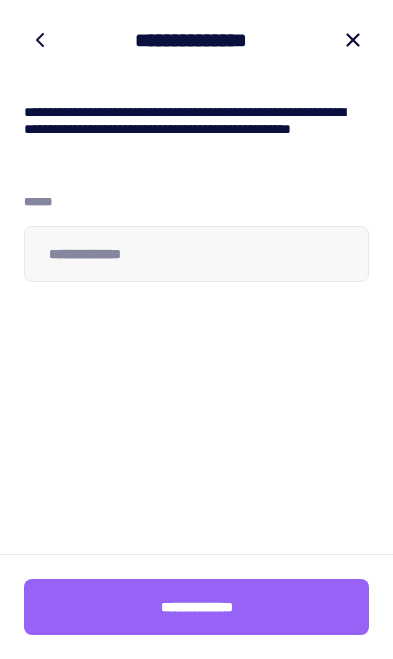 click at bounding box center (40, 40) 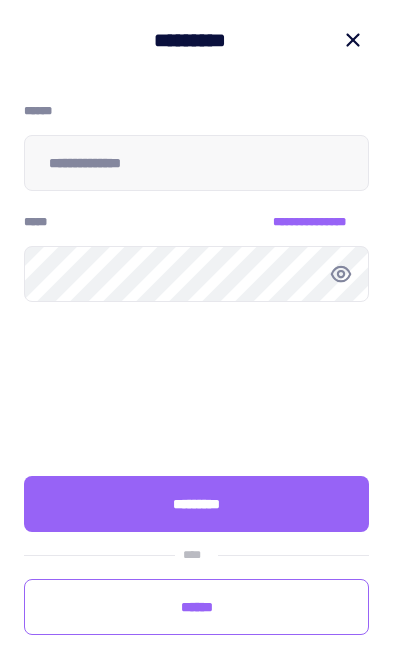 click on "[NAME]" at bounding box center (321, 222) 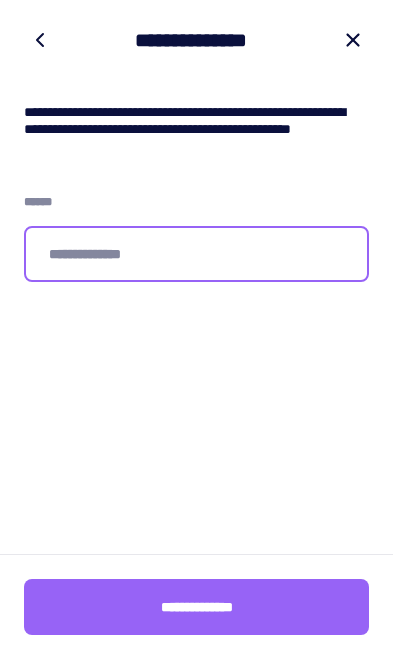 click at bounding box center [196, 254] 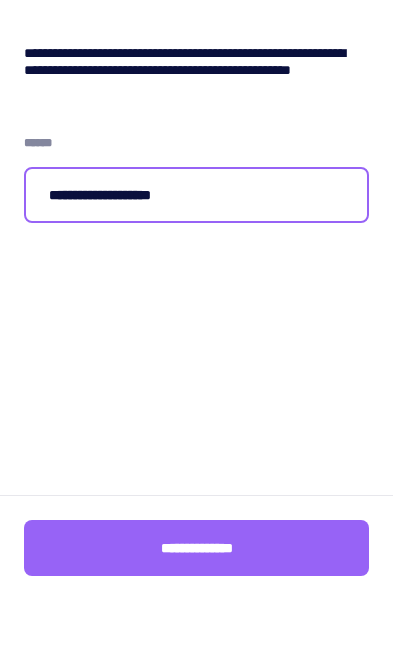 type on "[NAME]" 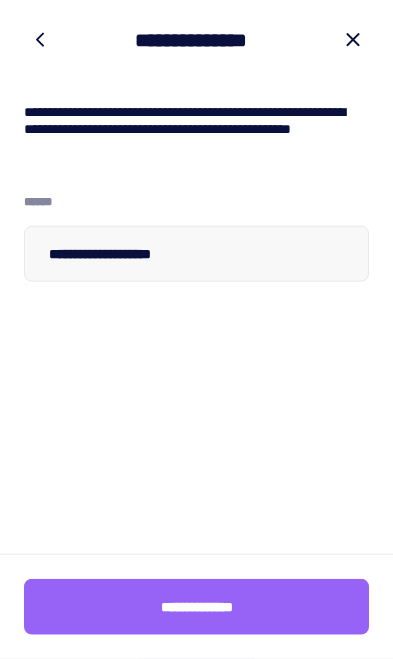 click on "[NAME]" at bounding box center (196, 607) 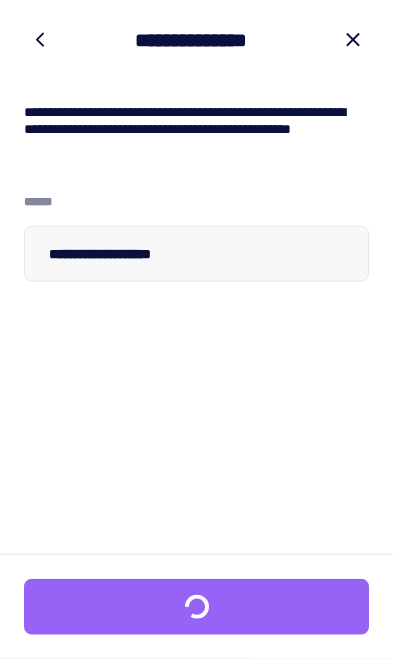 scroll, scrollTop: 1008, scrollLeft: 0, axis: vertical 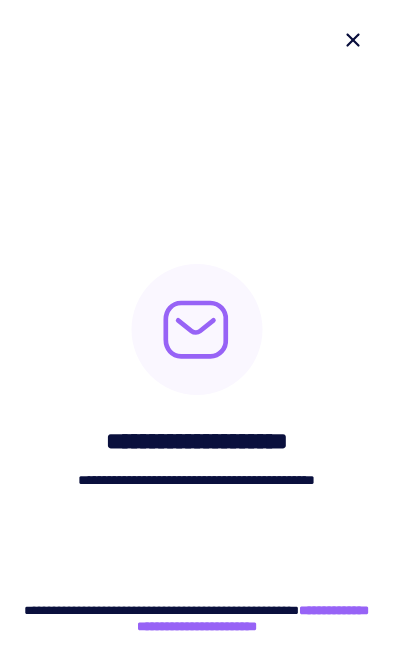 click at bounding box center [353, 40] 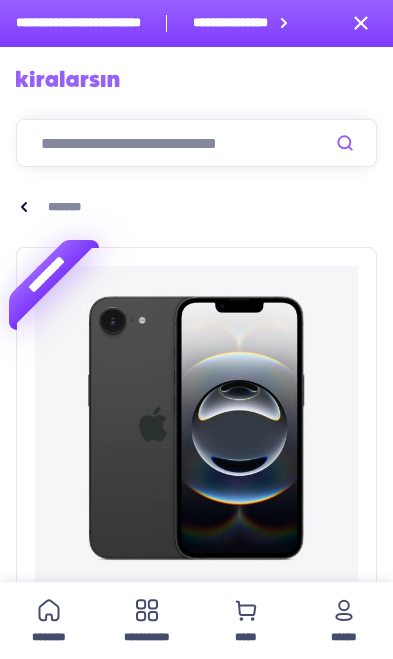 scroll, scrollTop: 0, scrollLeft: 0, axis: both 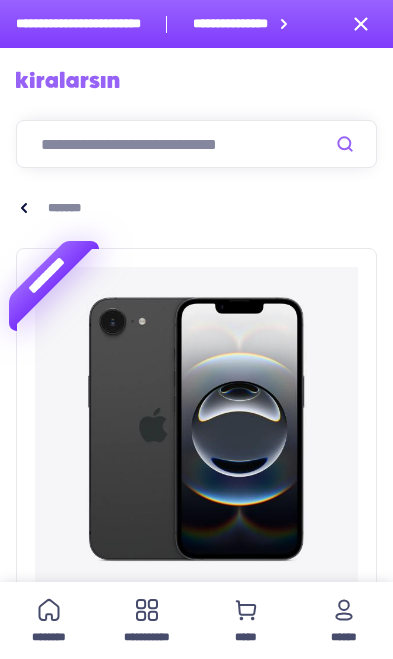 click at bounding box center [361, 24] 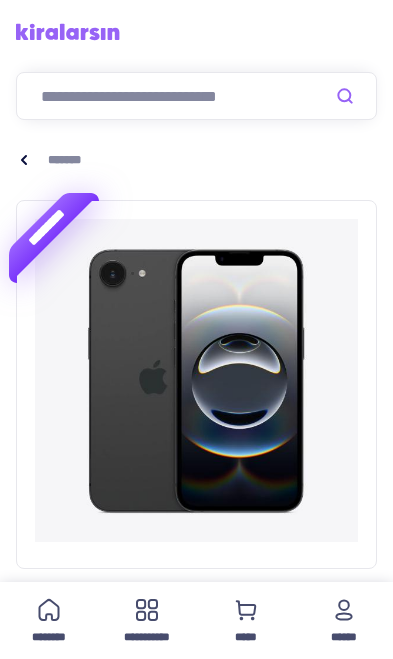 click on "[NAME]" at bounding box center (344, 620) 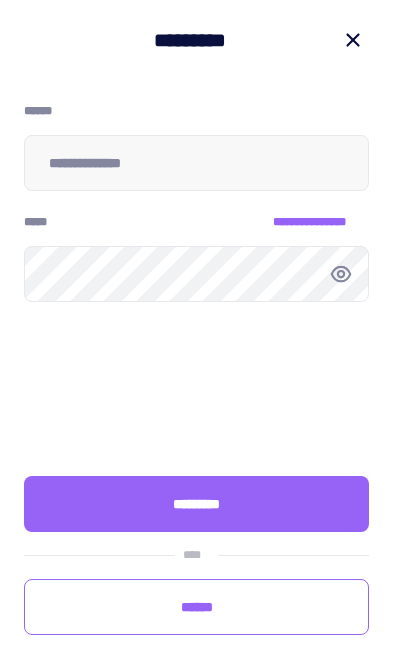 click on "[NAME]" at bounding box center [321, 222] 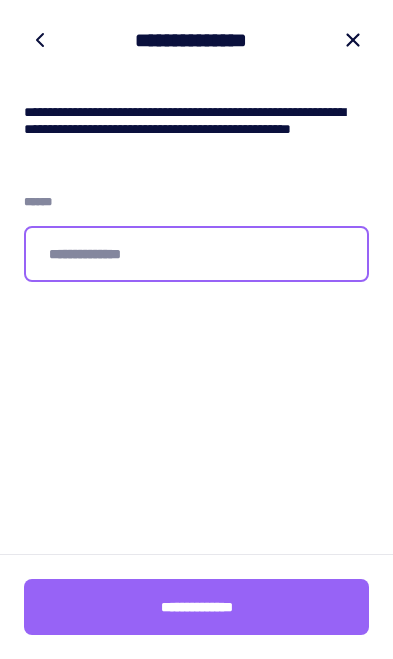 click at bounding box center (196, 254) 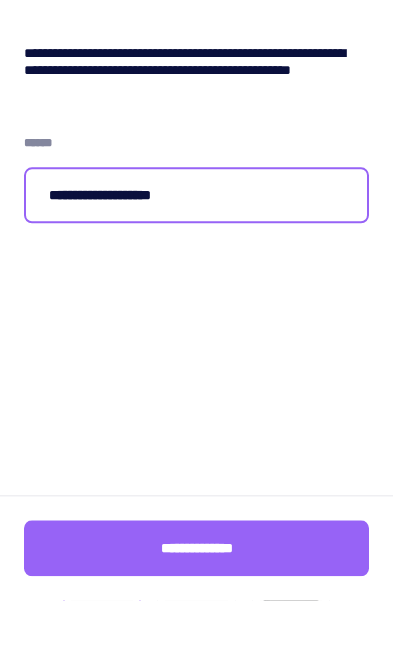 type on "[NAME]" 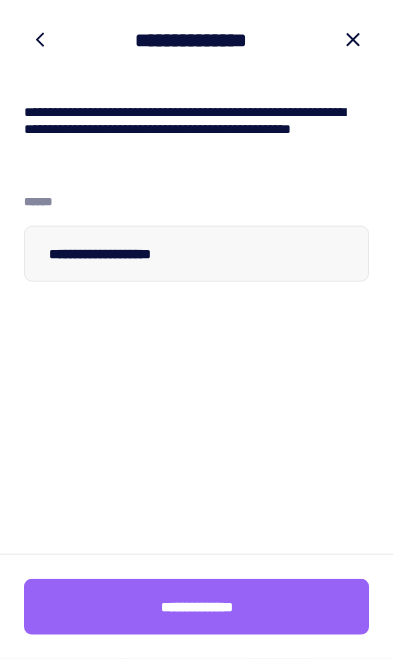 click on "[NAME]" at bounding box center (197, 607) 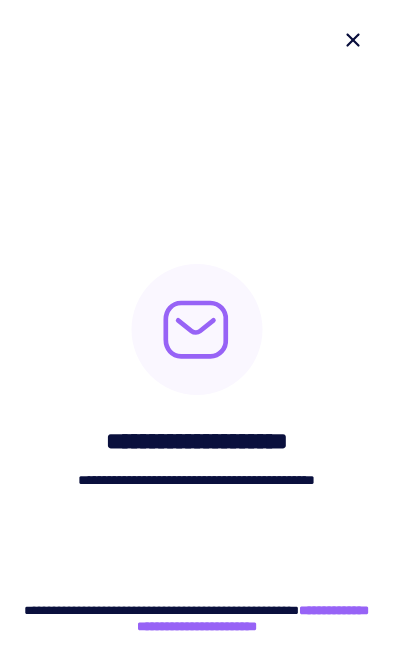 click at bounding box center [353, 40] 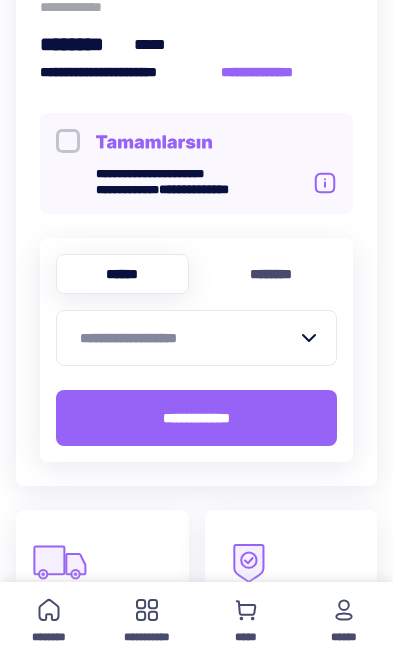 scroll, scrollTop: 893, scrollLeft: 0, axis: vertical 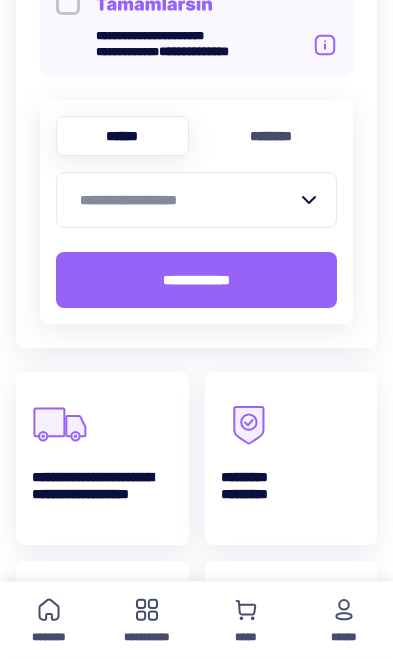 click at bounding box center (344, 610) 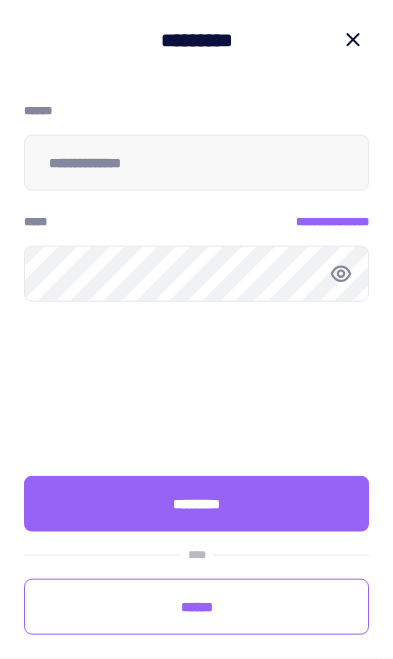 scroll, scrollTop: 894, scrollLeft: 0, axis: vertical 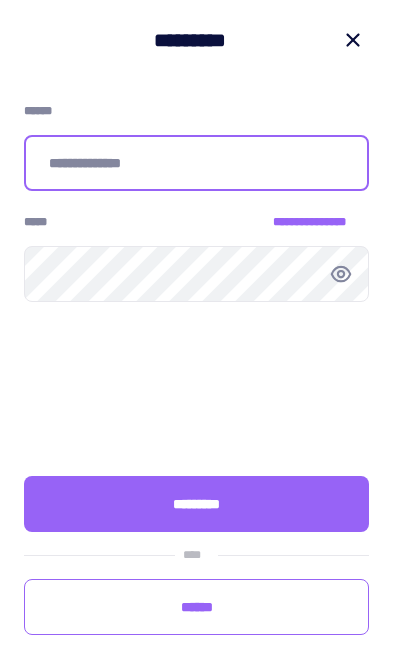 click at bounding box center [196, 163] 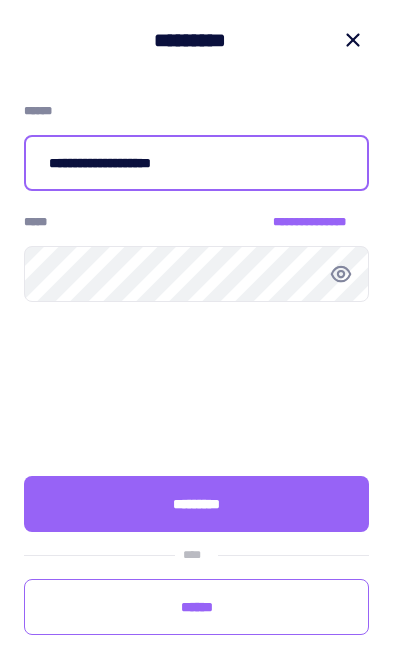 type on "[NAME]" 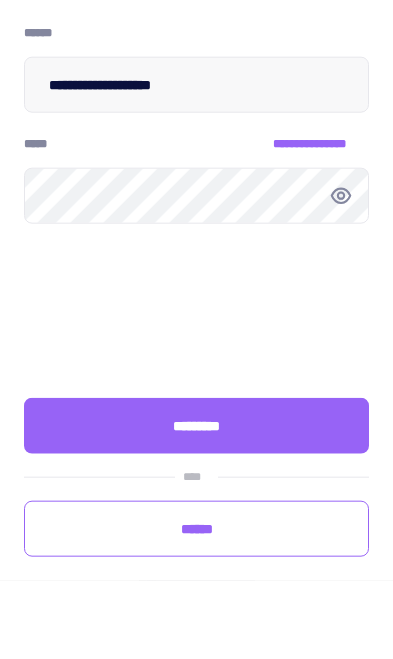 scroll, scrollTop: 940, scrollLeft: 0, axis: vertical 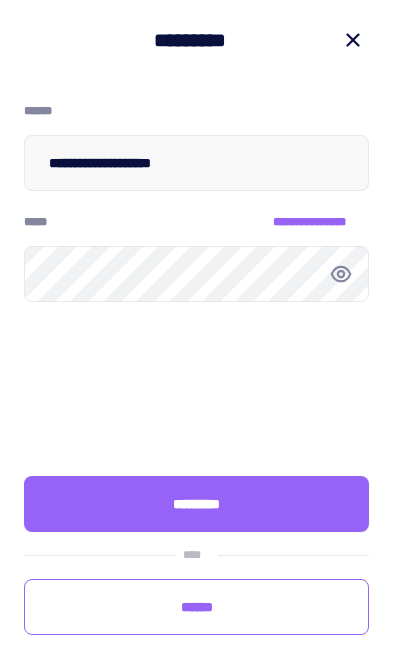 click on "[NAME]" at bounding box center (196, 504) 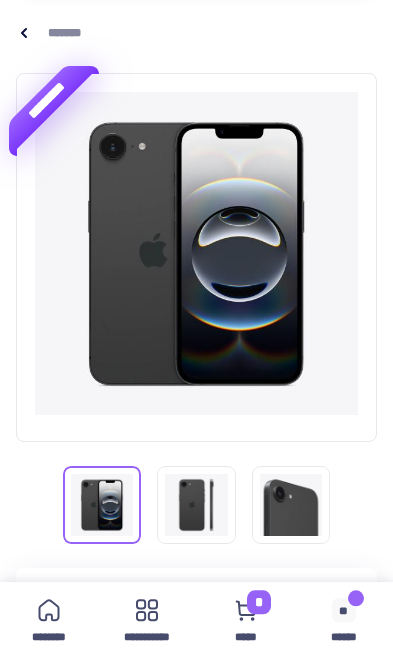 scroll, scrollTop: 127, scrollLeft: 0, axis: vertical 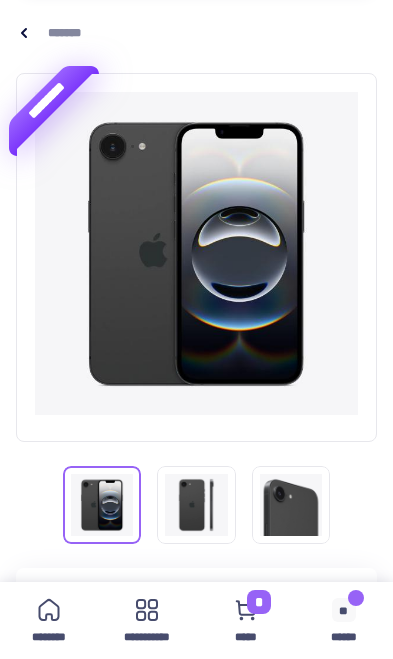 click on "[NAME] [LAST_NAME]" at bounding box center [344, 610] 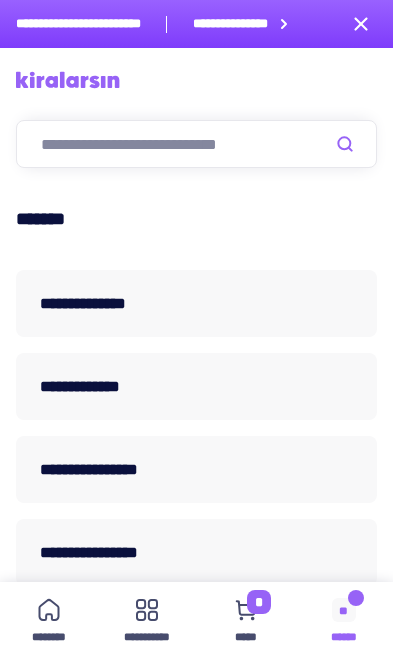 click on "[NAME] [LAST_NAME]" at bounding box center (344, 610) 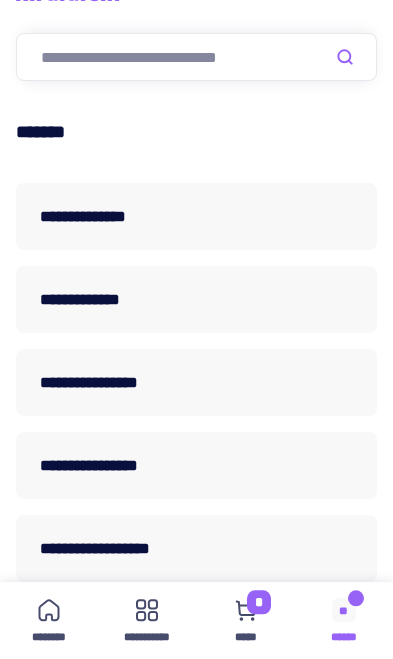 scroll, scrollTop: 91, scrollLeft: 0, axis: vertical 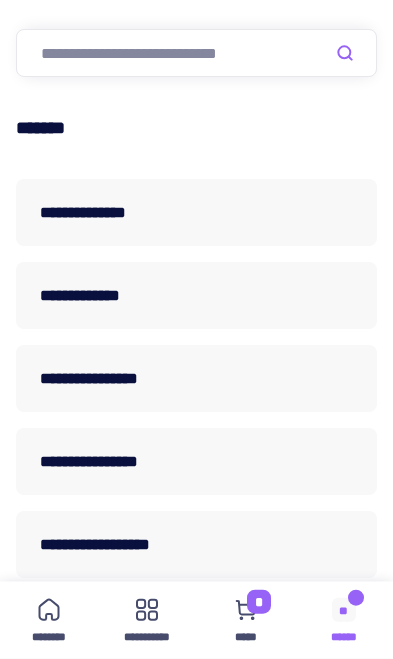 click on "[NAME]" at bounding box center [259, 602] 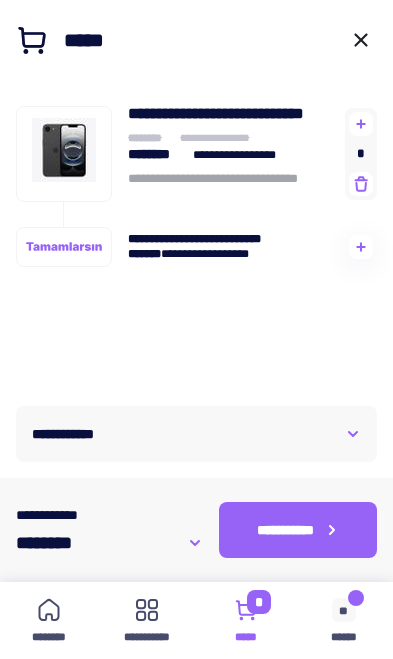 click on "[NAME]" at bounding box center (196, 434) 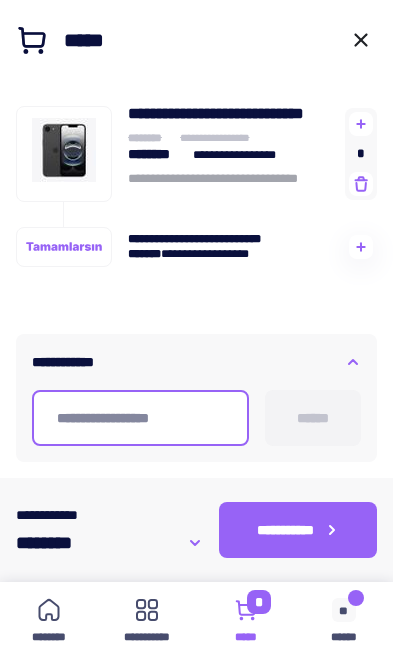 click at bounding box center [140, 418] 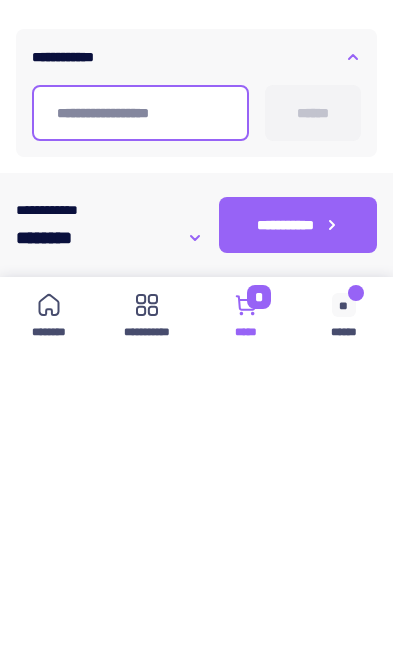 click at bounding box center [140, 418] 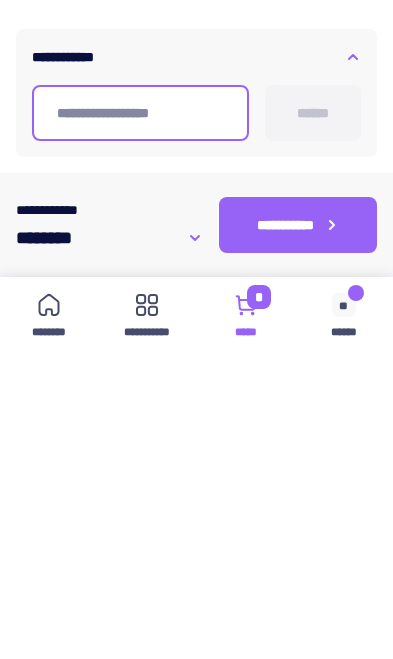 paste on "[NAME]" 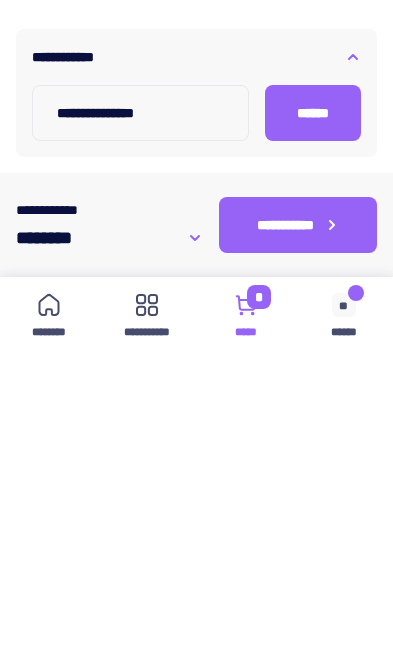 click on "[NAME]" at bounding box center (313, 418) 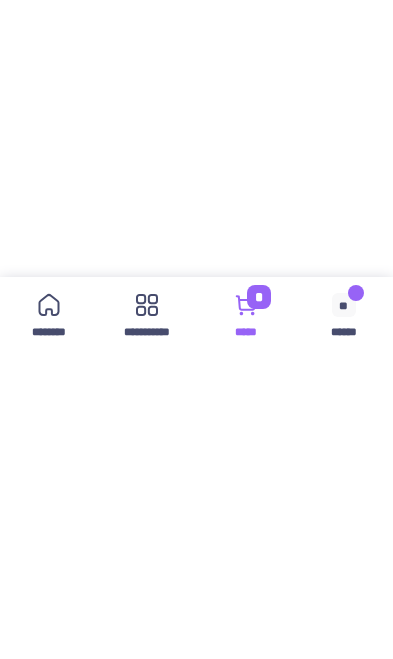 scroll, scrollTop: 397, scrollLeft: 0, axis: vertical 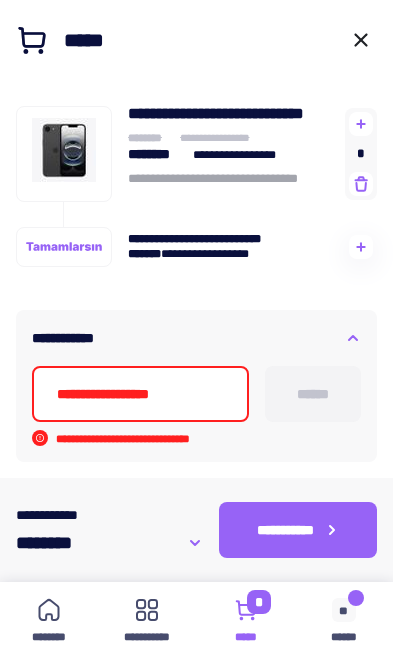 click at bounding box center (140, 394) 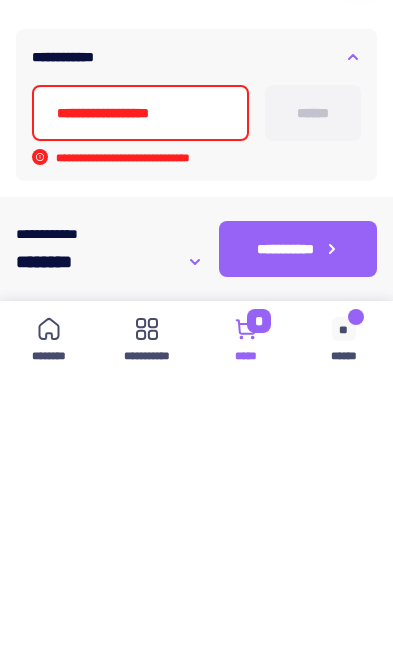 click at bounding box center [140, 394] 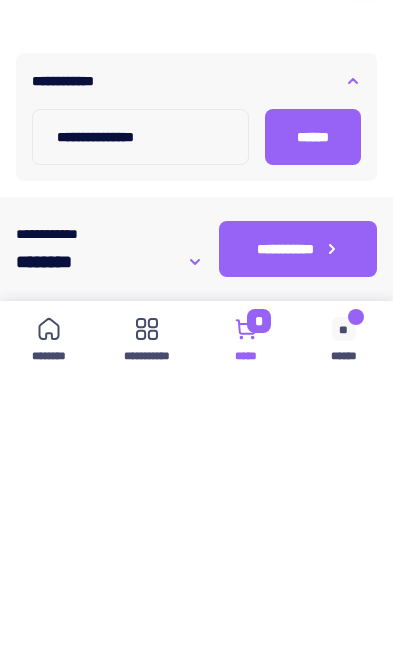 click on "[NAME]" at bounding box center (313, 418) 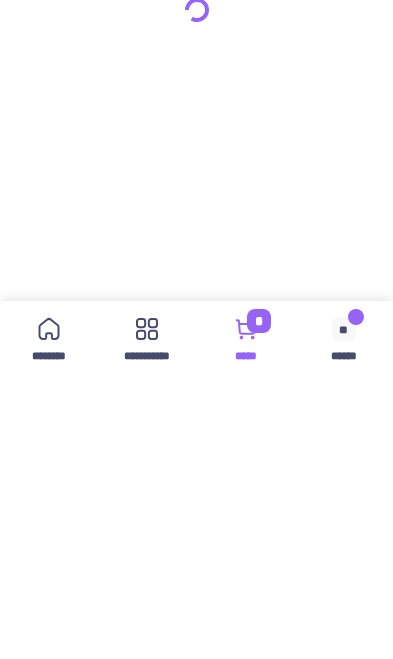 scroll, scrollTop: 678, scrollLeft: 0, axis: vertical 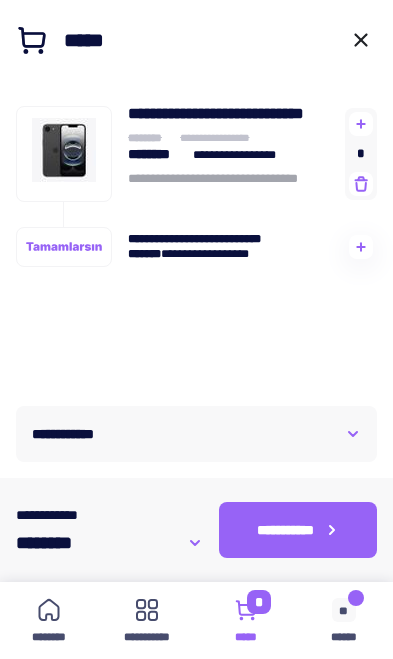 click at bounding box center (361, 40) 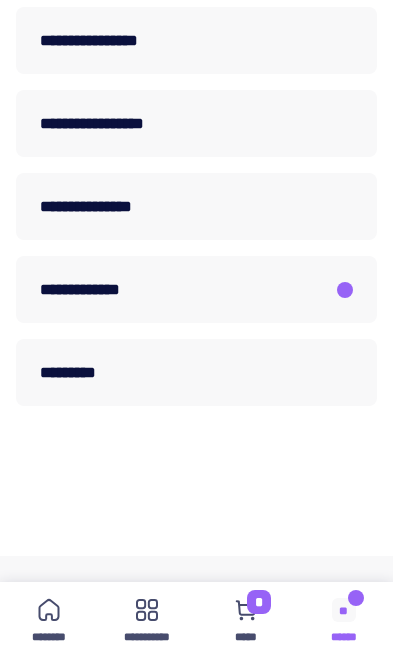 click on "[NAME]" at bounding box center [196, 289] 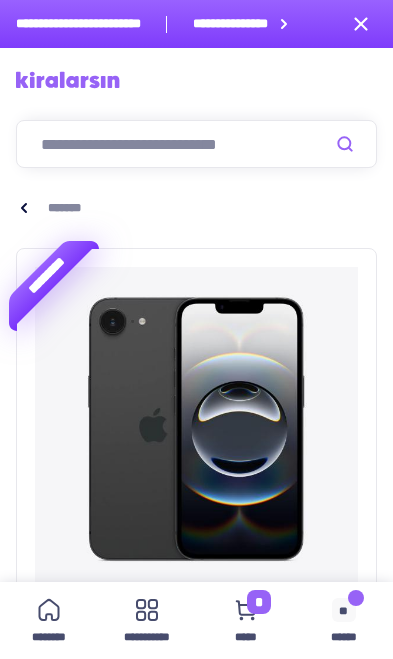 scroll, scrollTop: 144, scrollLeft: 0, axis: vertical 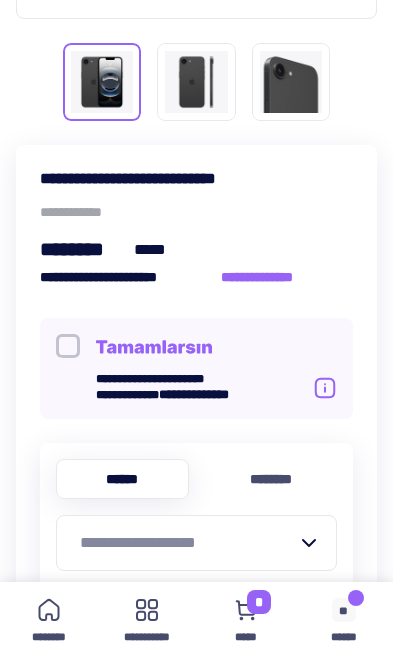 click on "********" at bounding box center [271, 479] 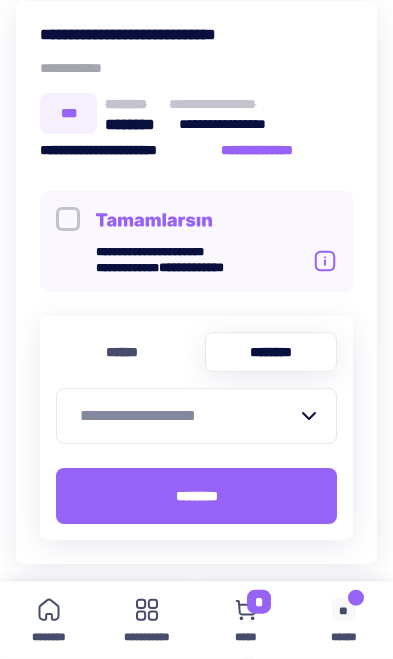 scroll, scrollTop: 746, scrollLeft: 0, axis: vertical 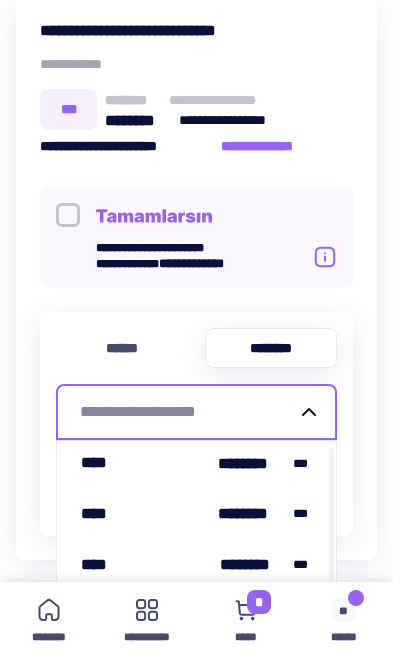 click on "********" at bounding box center [255, 615] 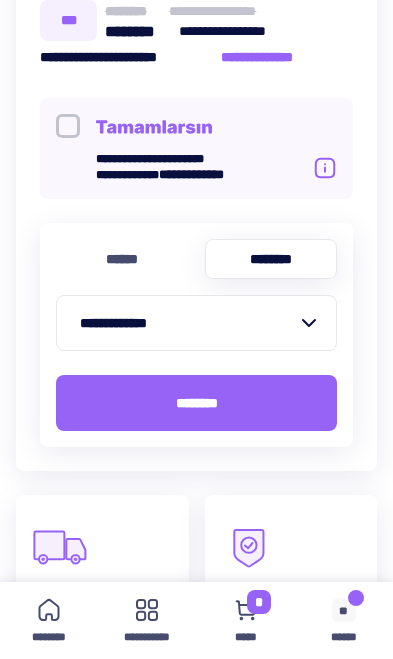 scroll, scrollTop: 839, scrollLeft: 0, axis: vertical 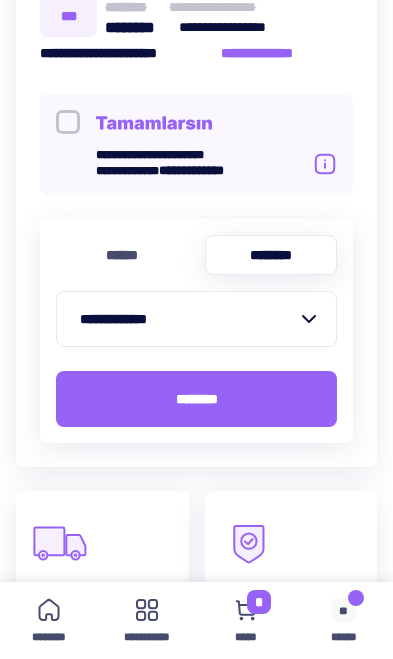 click on "********" at bounding box center [196, 399] 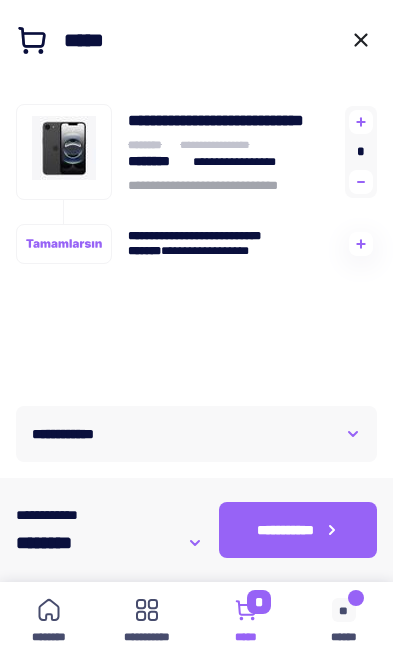 click at bounding box center (361, 182) 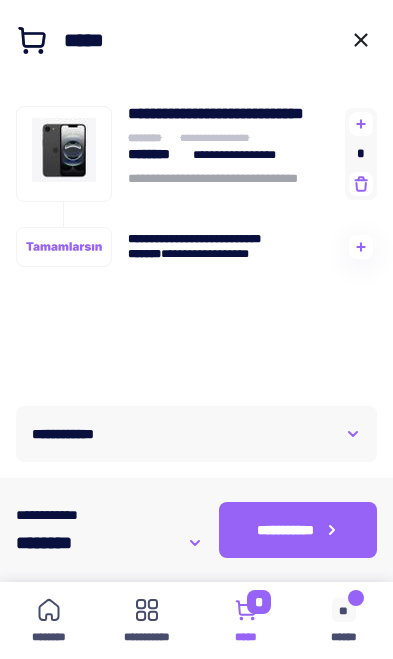 click on "[NAME]" at bounding box center (196, 434) 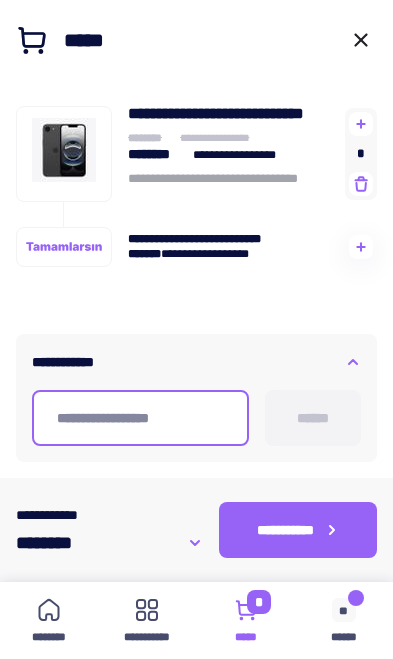 click at bounding box center (140, 418) 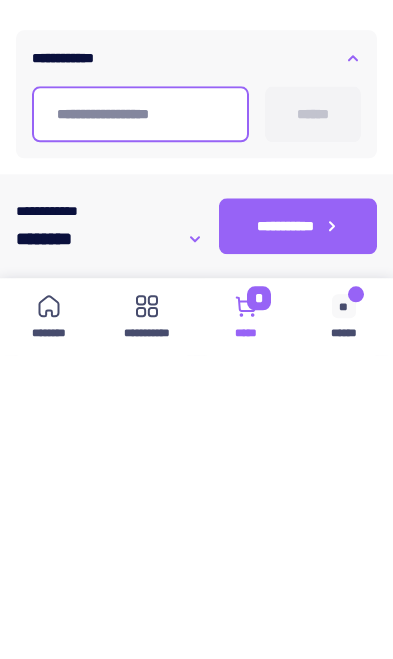 click at bounding box center (140, 418) 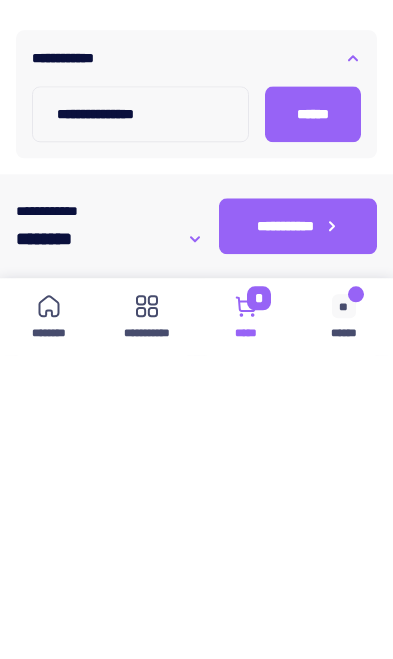 click on "[NAME]" at bounding box center (313, 418) 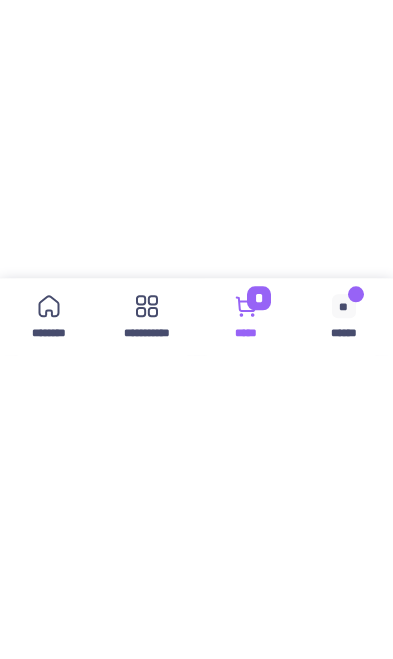 scroll, scrollTop: 1143, scrollLeft: 0, axis: vertical 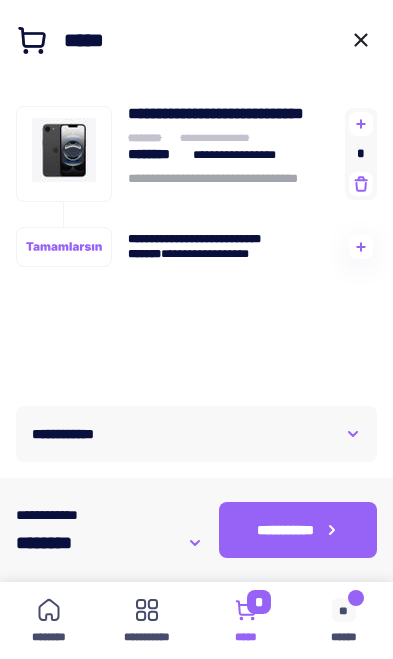 click at bounding box center (361, 40) 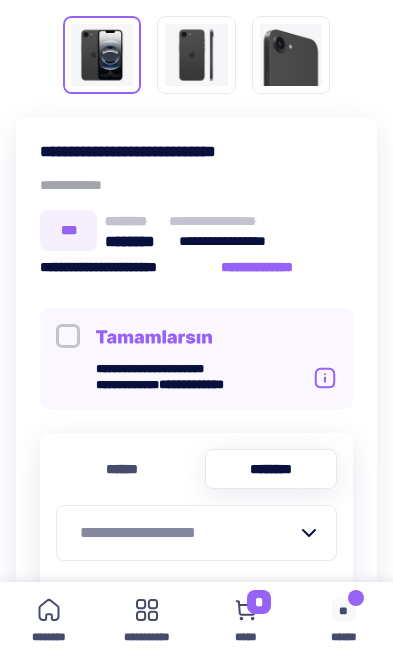 scroll, scrollTop: 656, scrollLeft: 0, axis: vertical 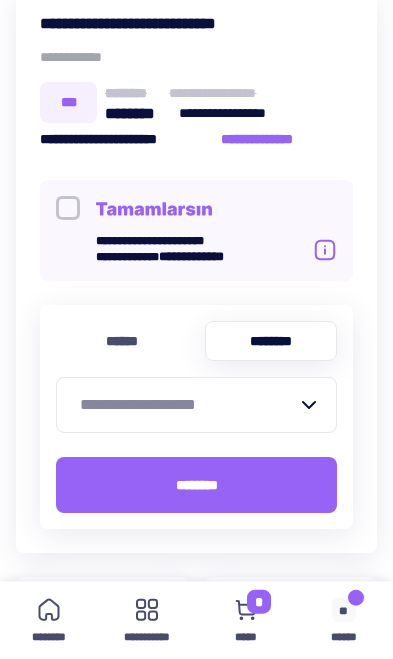 click on "[NAME]" at bounding box center (122, 341) 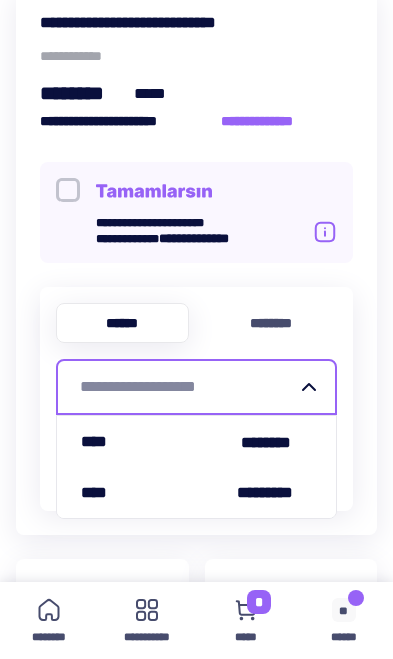 click on "********" at bounding box center (276, 442) 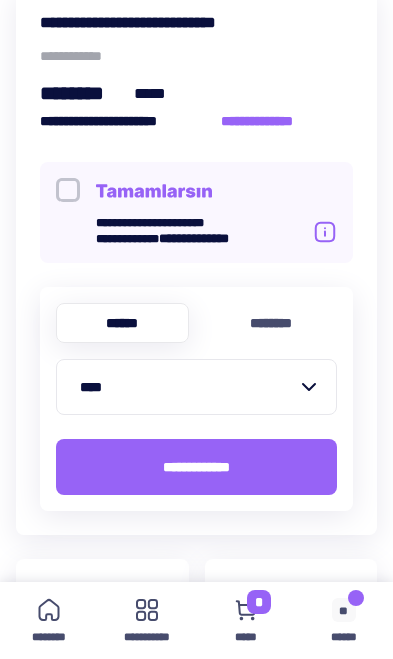 click on "[NAME]" at bounding box center (196, 467) 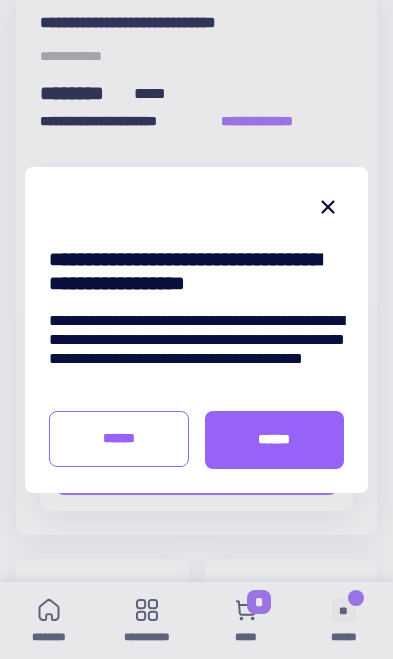 click on "[NAME]" at bounding box center (274, 439) 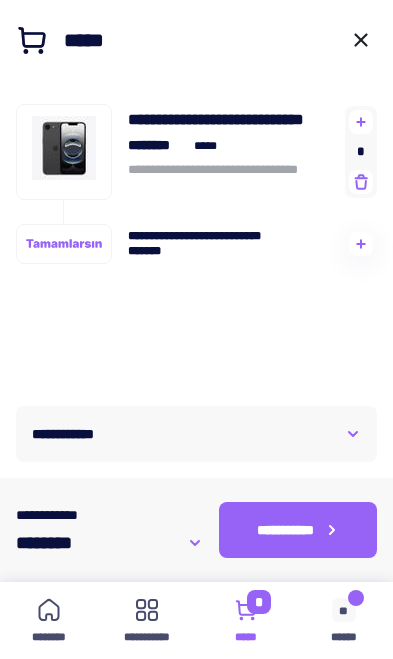 click on "[NAME]" at bounding box center (196, 434) 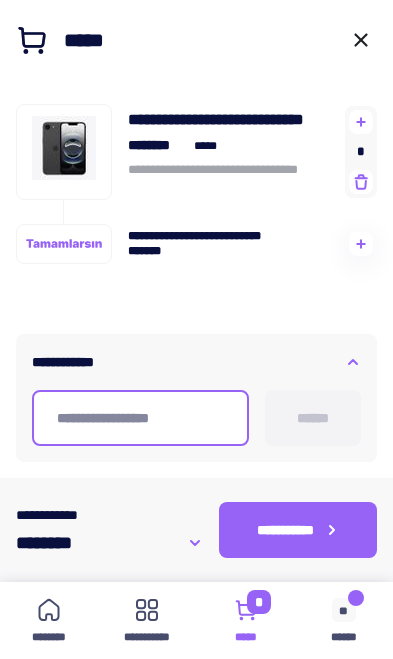 click at bounding box center (140, 418) 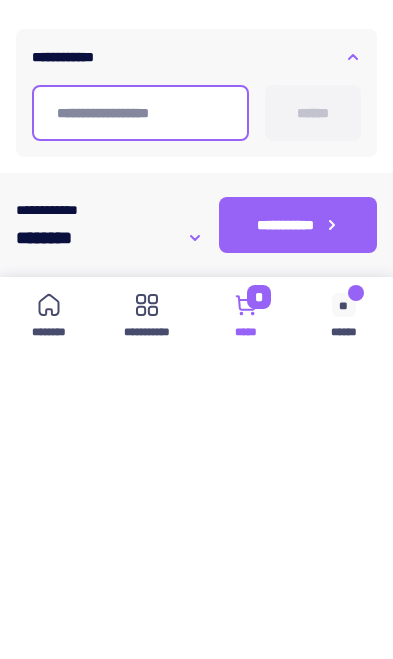 click at bounding box center [140, 418] 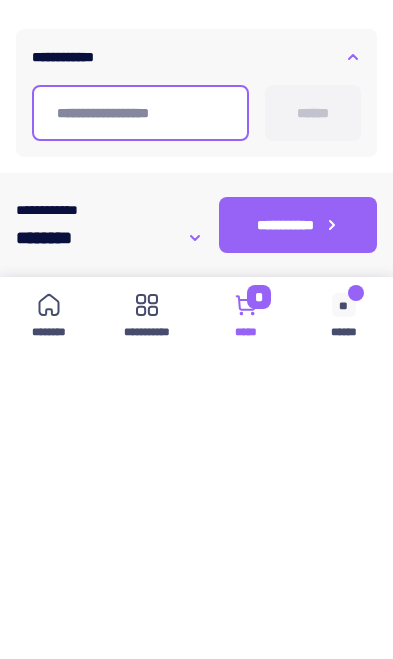 paste on "[NAME]" 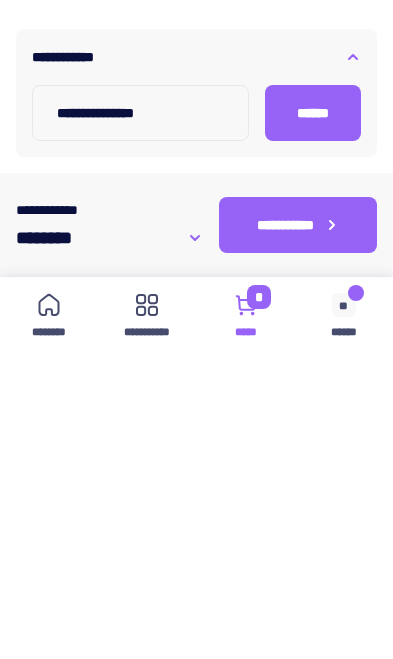 click on "[NAME]" at bounding box center [313, 418] 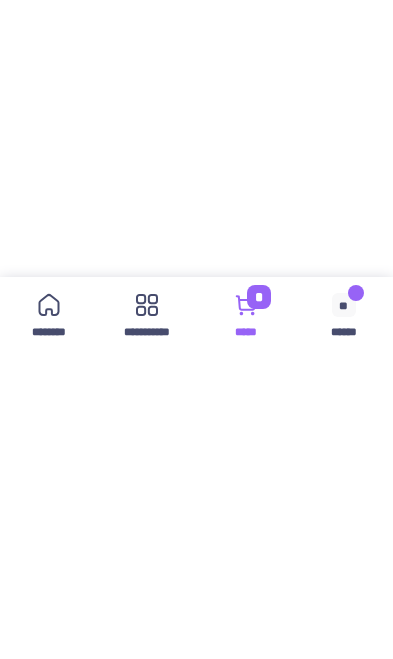 scroll, scrollTop: 1059, scrollLeft: 0, axis: vertical 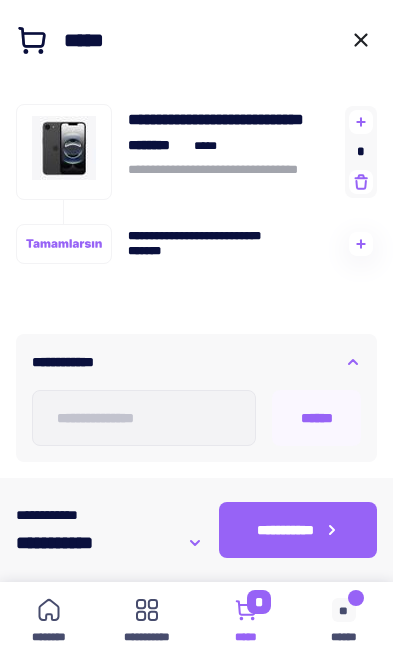 click at bounding box center (361, 40) 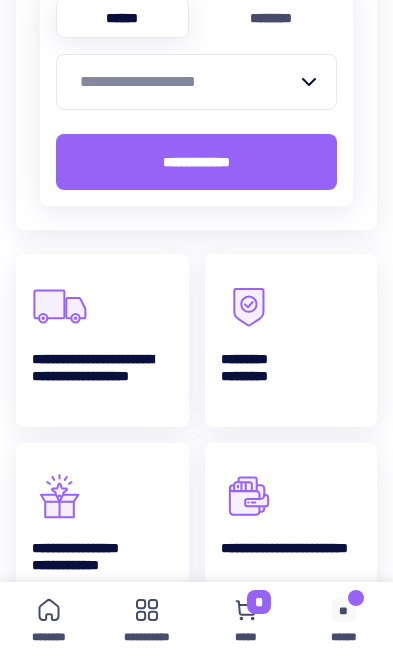 click at bounding box center [246, 610] 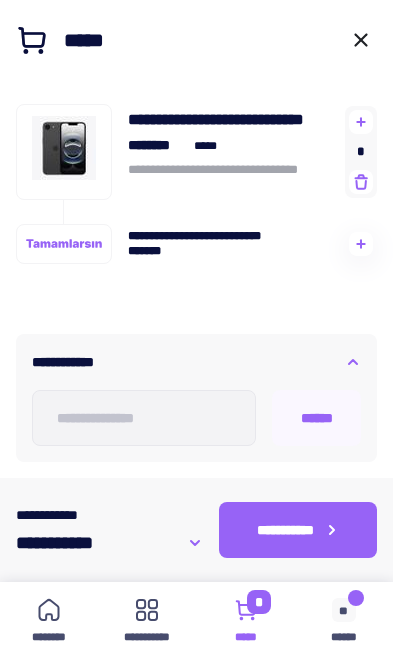 click on "********" at bounding box center [159, 145] 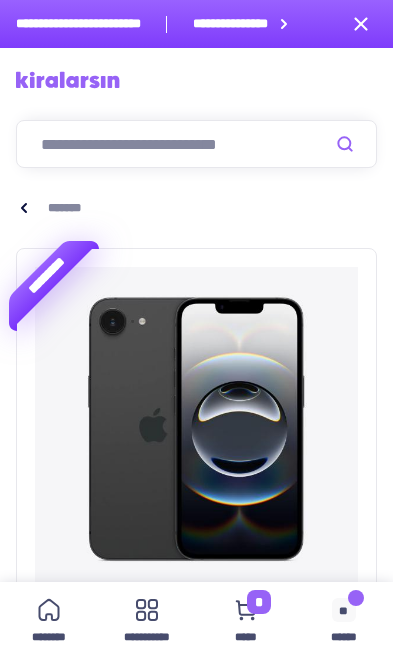 scroll, scrollTop: 72, scrollLeft: 0, axis: vertical 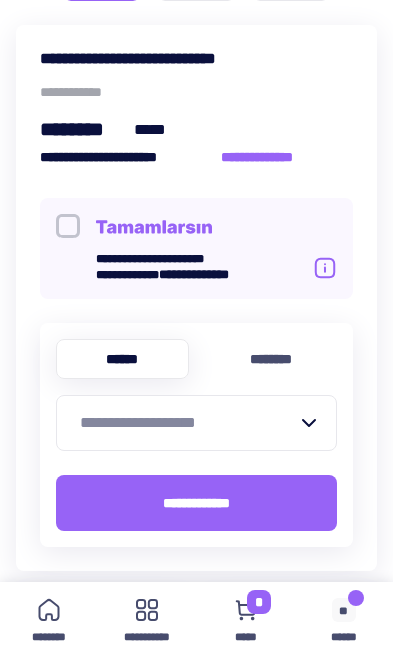 click on "[PHONE]" at bounding box center (271, 359) 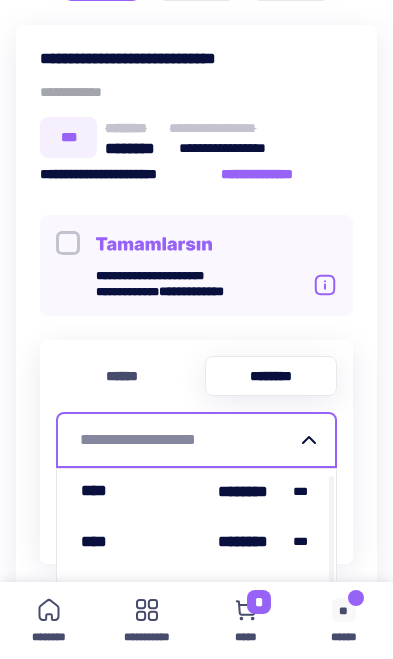 scroll, scrollTop: 4, scrollLeft: 0, axis: vertical 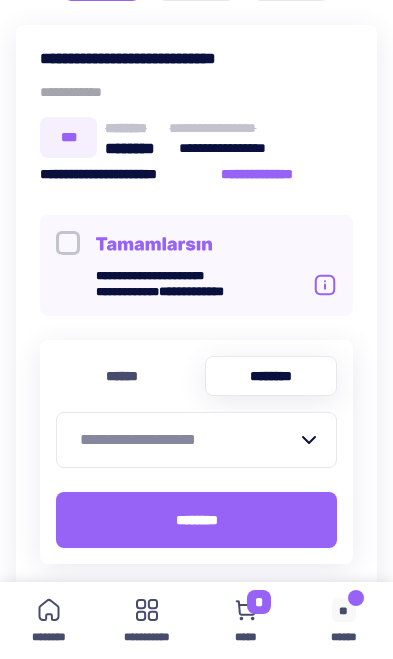 click on "**********" at bounding box center [196, 306] 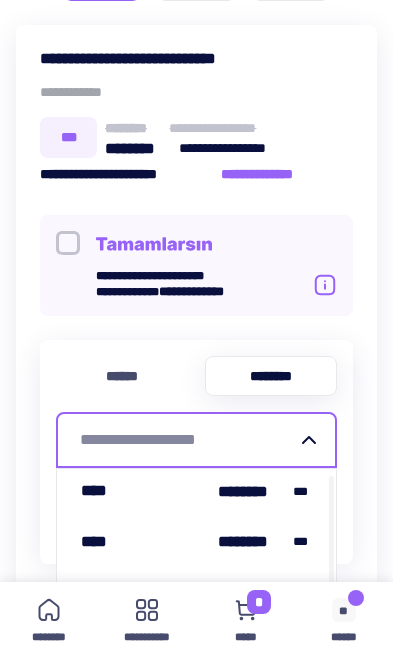 scroll, scrollTop: 4, scrollLeft: 0, axis: vertical 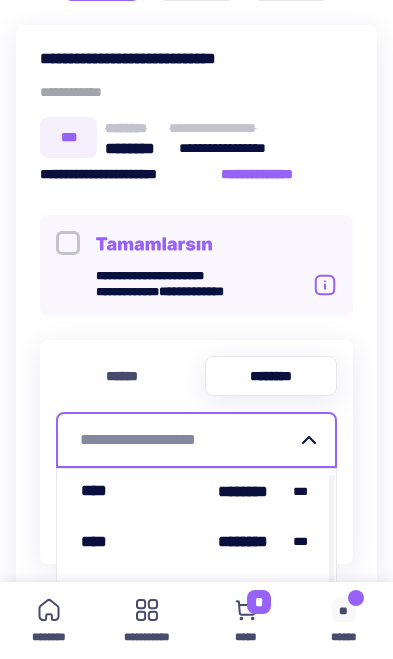 click on "***** ******** ***" at bounding box center [196, 643] 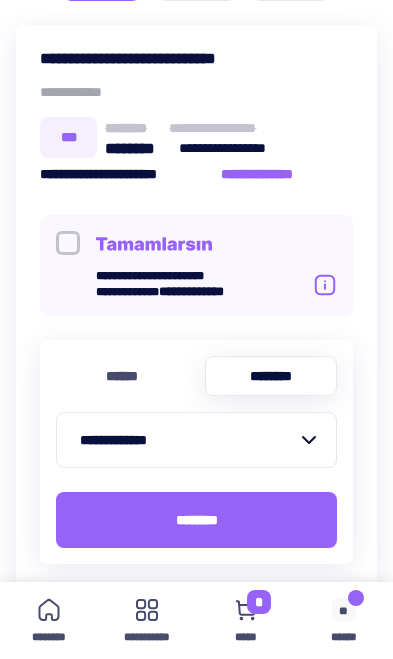click on "********" at bounding box center [197, 520] 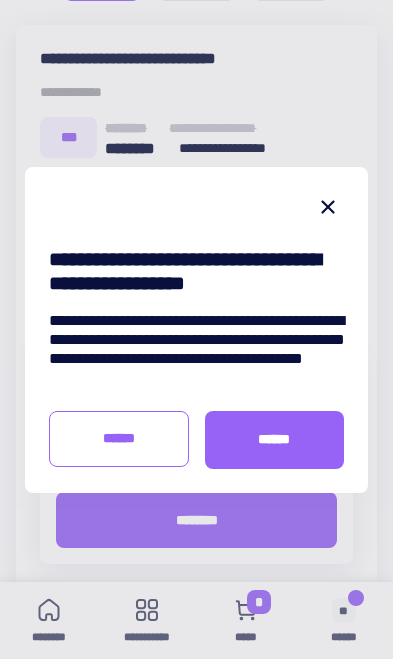 click on "[NAME]" at bounding box center (274, 439) 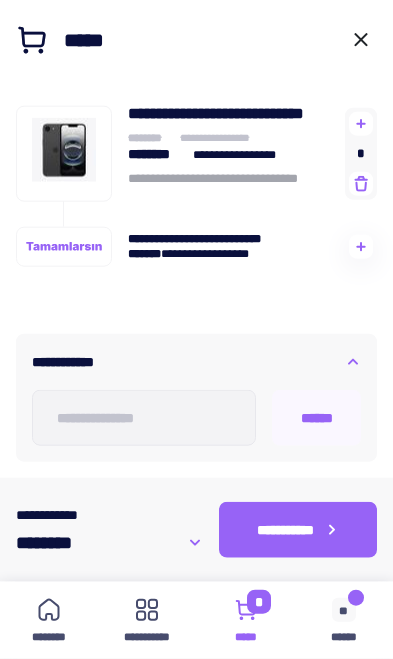 scroll, scrollTop: 1359, scrollLeft: 0, axis: vertical 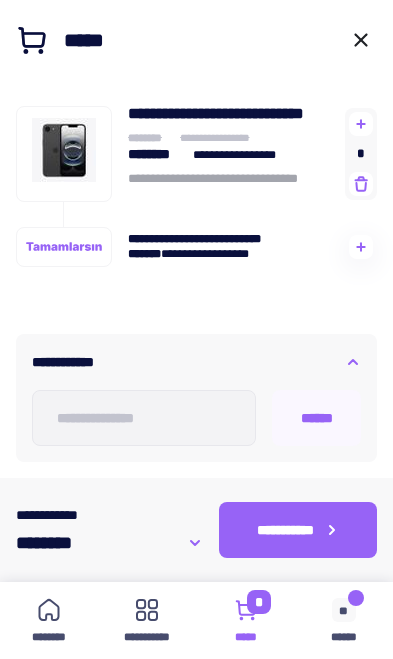 click on "[NAME] [LAST_NAME]" at bounding box center (344, 610) 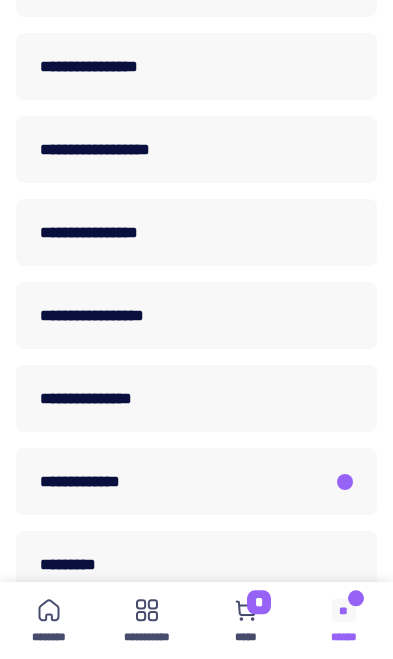 scroll, scrollTop: 521, scrollLeft: 0, axis: vertical 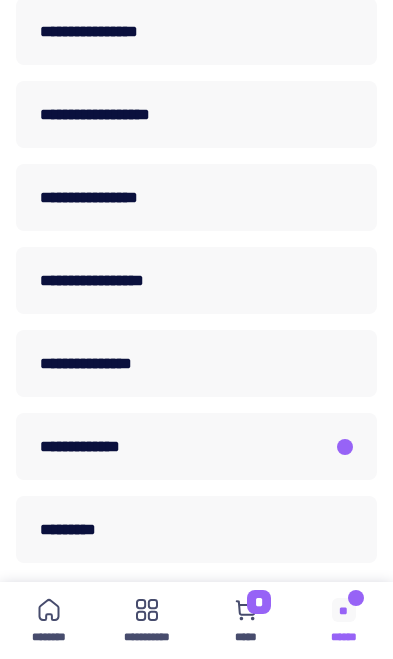 click on "[NAME]" at bounding box center [196, 446] 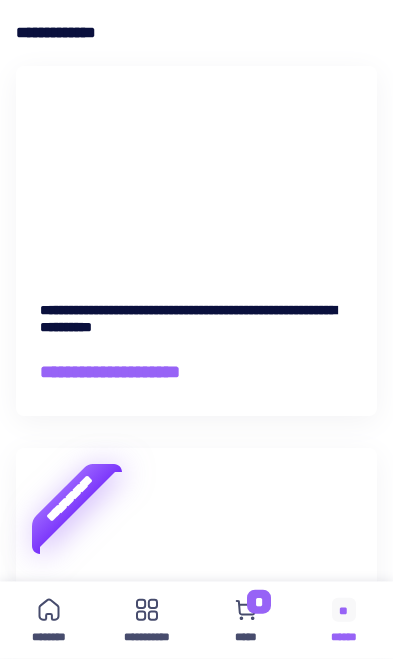 scroll, scrollTop: 208, scrollLeft: 0, axis: vertical 